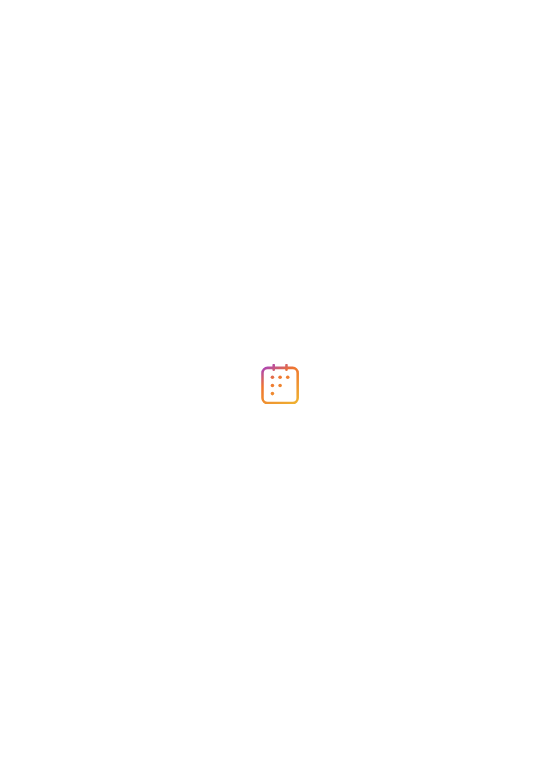 scroll, scrollTop: 0, scrollLeft: 0, axis: both 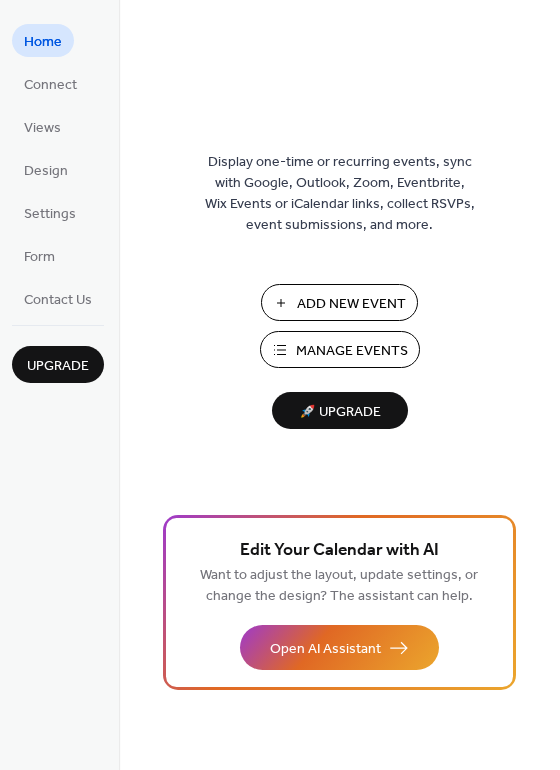 click on "Add New Event" at bounding box center (351, 304) 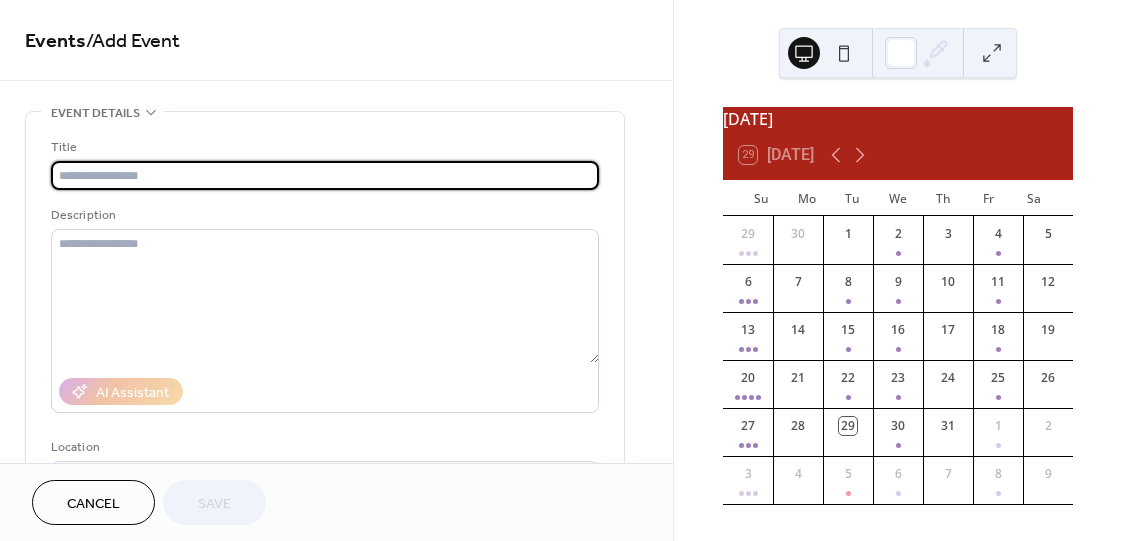 scroll, scrollTop: 0, scrollLeft: 0, axis: both 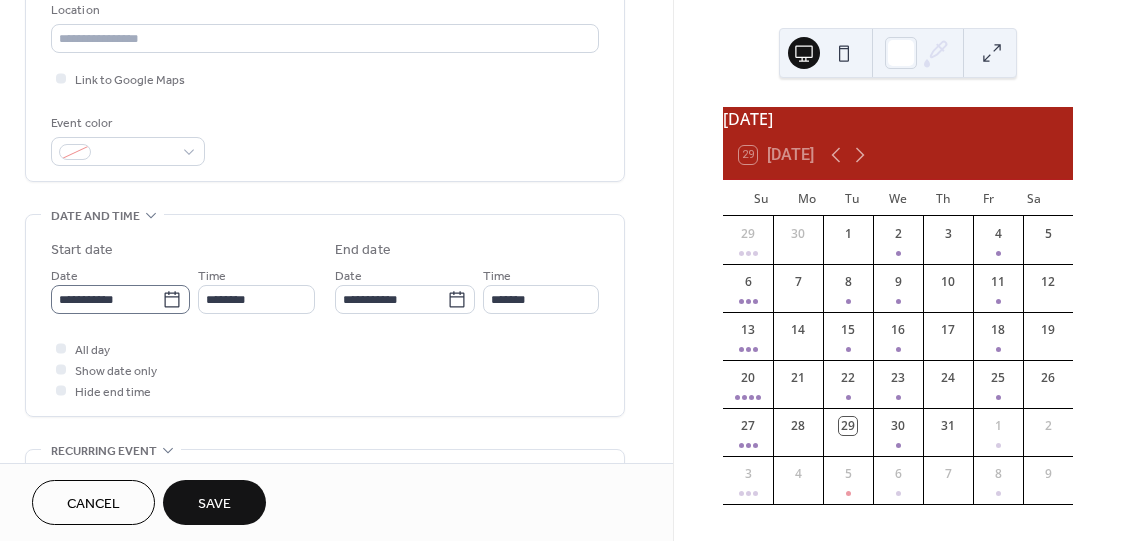 type on "**********" 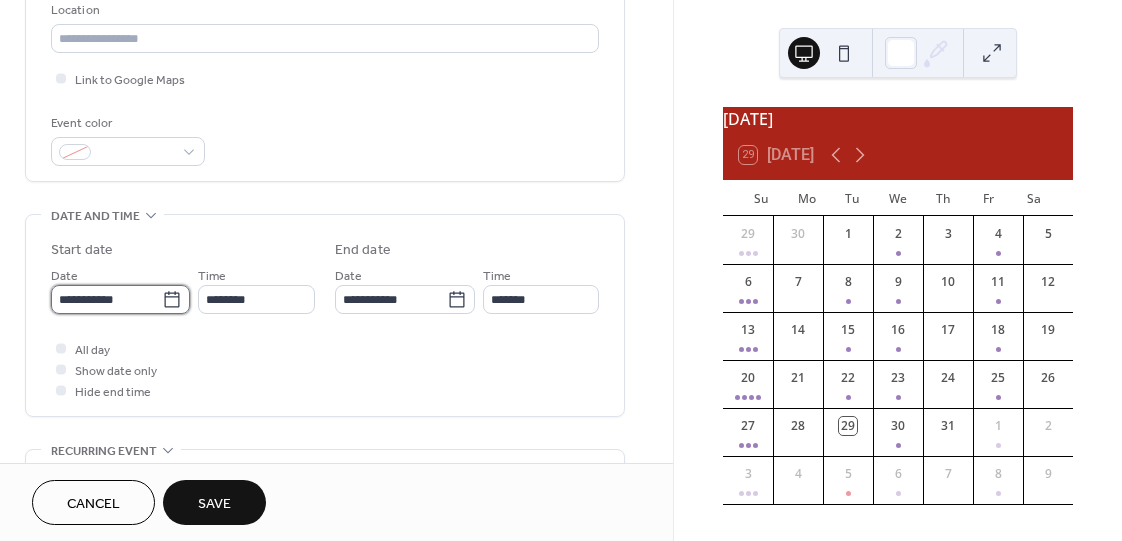 click on "**********" at bounding box center (106, 299) 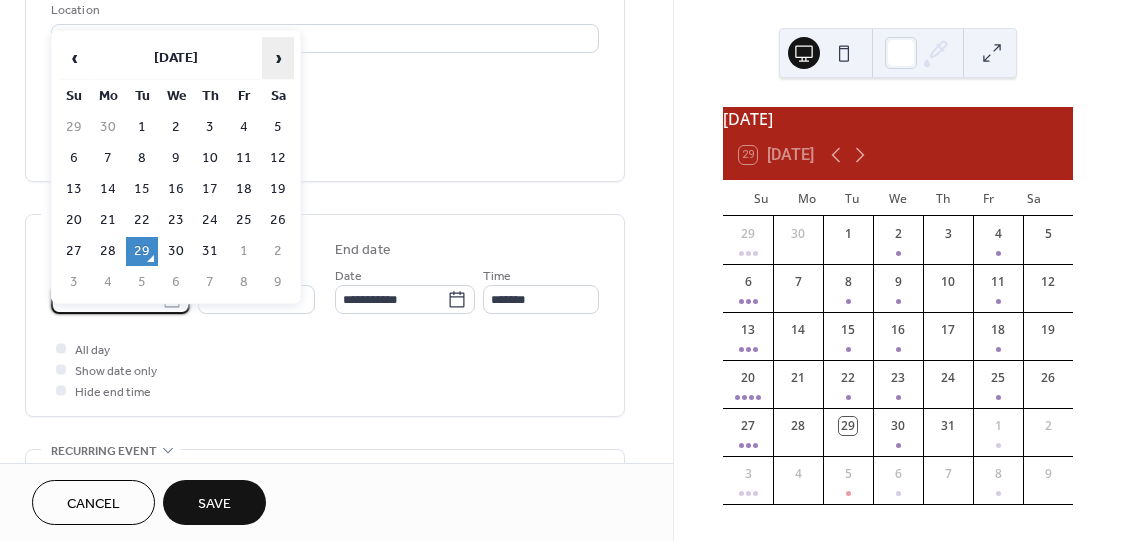 click on "›" at bounding box center (278, 58) 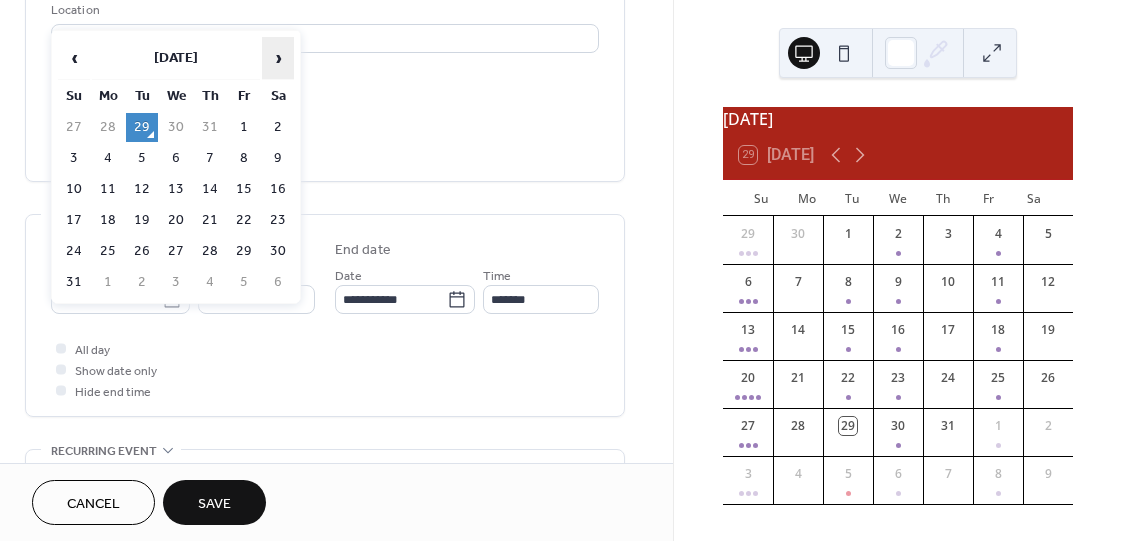 click on "›" at bounding box center (278, 58) 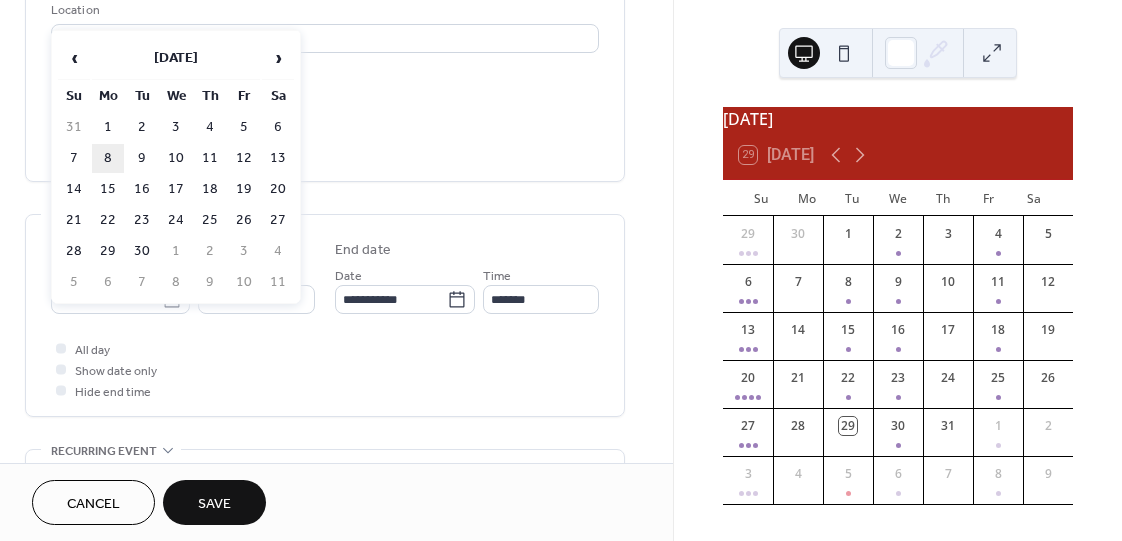 click on "8" at bounding box center [108, 158] 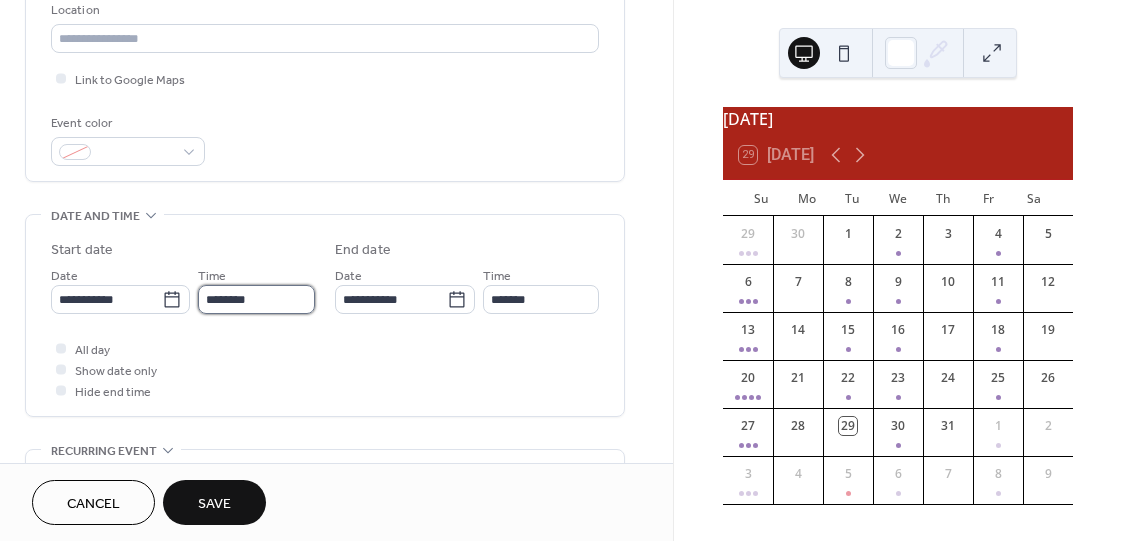click on "********" at bounding box center [256, 299] 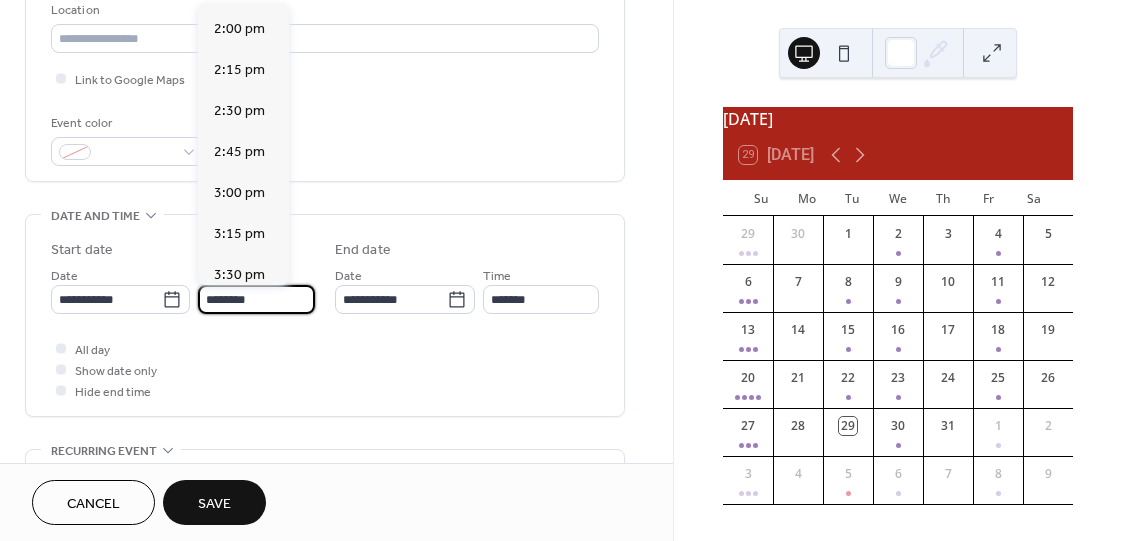 scroll, scrollTop: 2322, scrollLeft: 0, axis: vertical 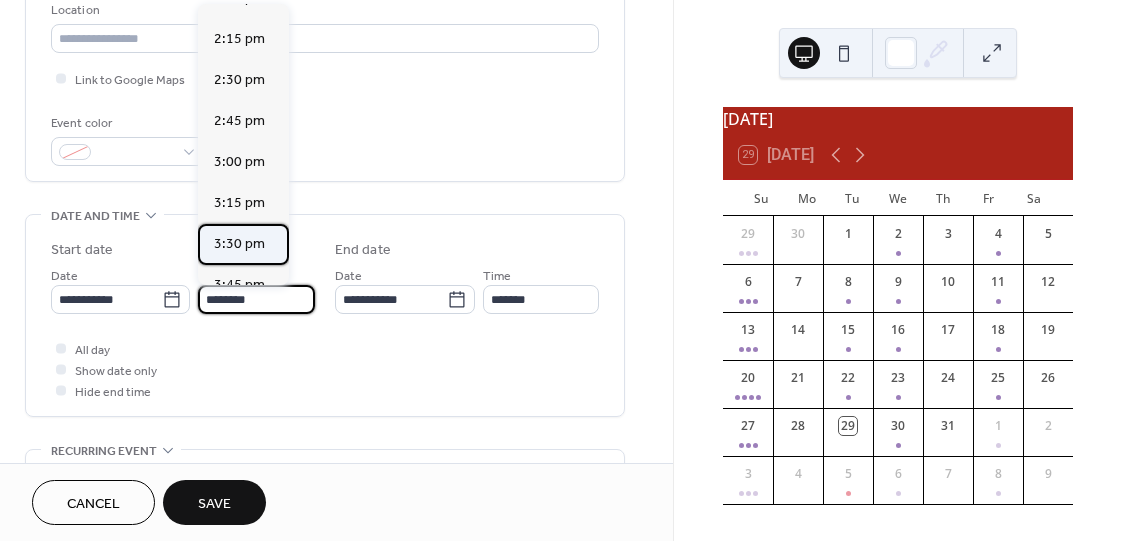click on "3:30 pm" at bounding box center (239, 244) 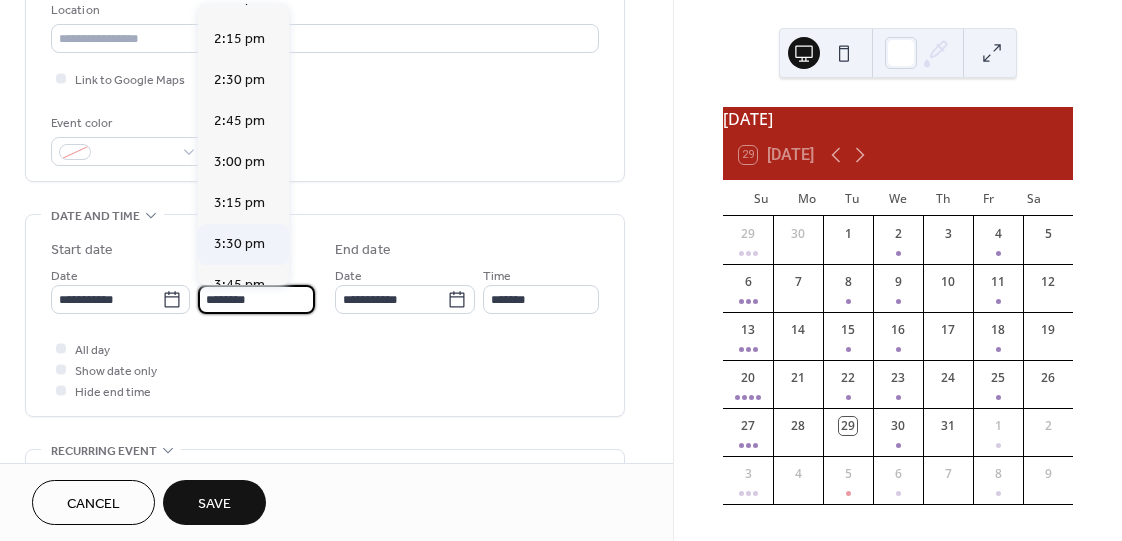 type on "*******" 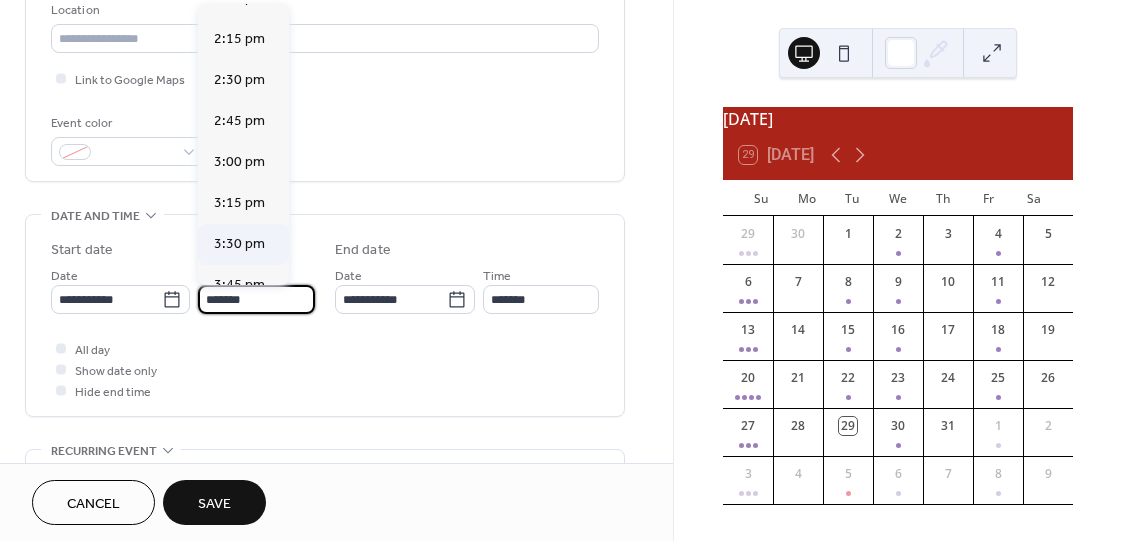 scroll, scrollTop: 0, scrollLeft: 0, axis: both 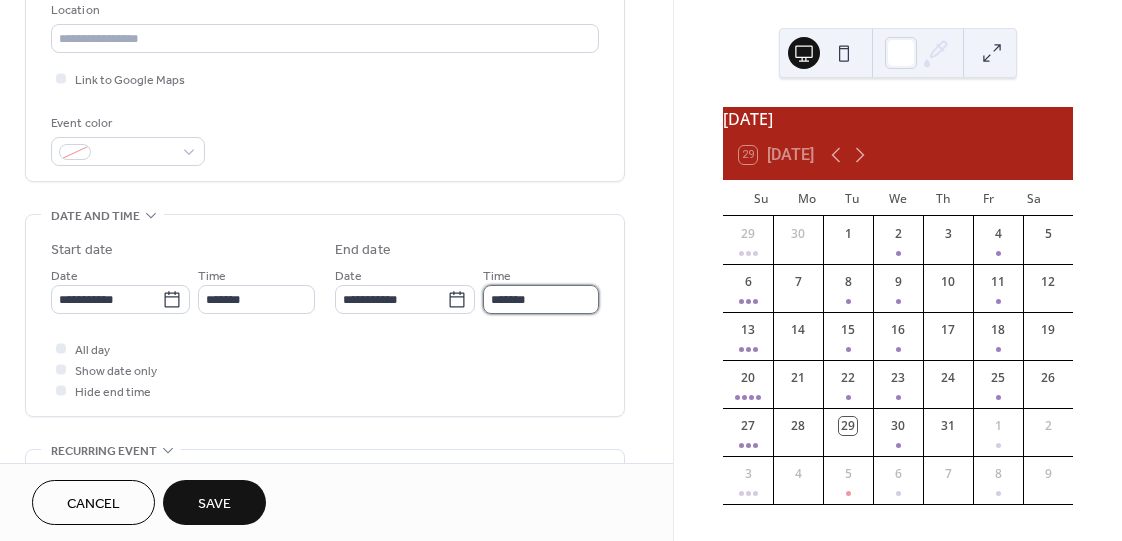 click on "*******" at bounding box center [541, 299] 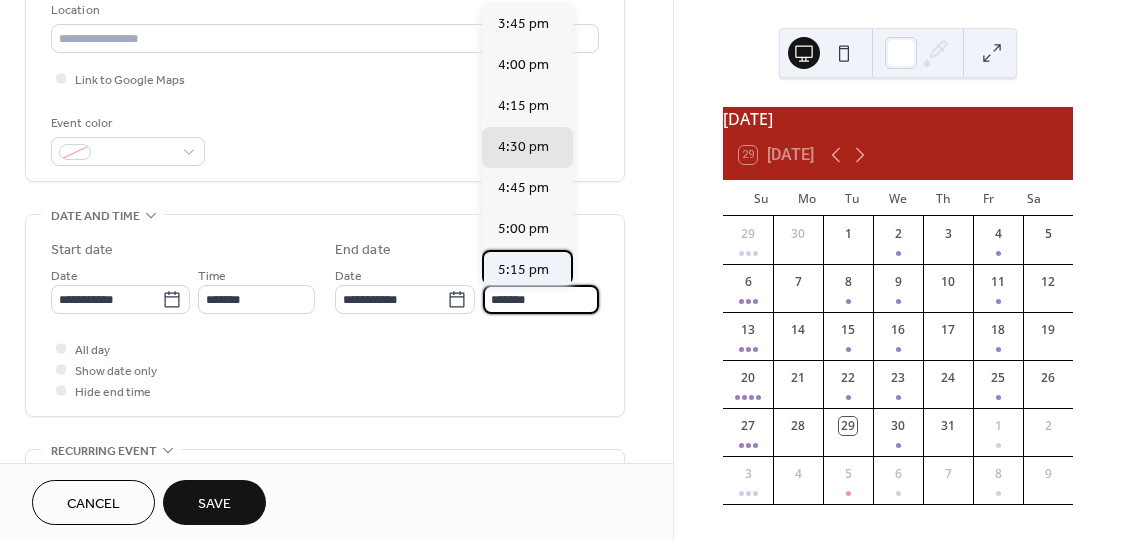 click on "5:15 pm" at bounding box center (523, 270) 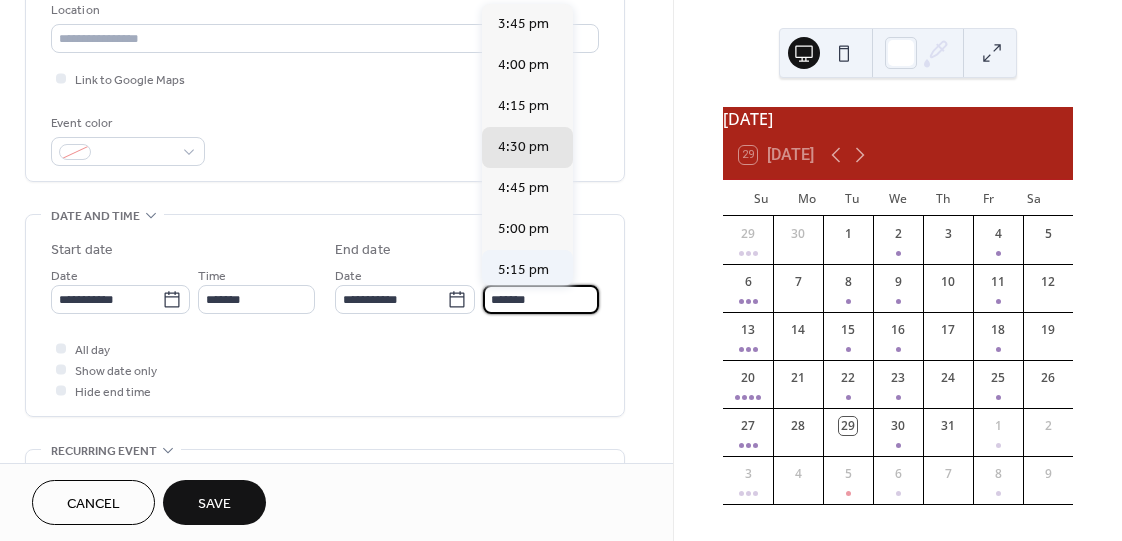type on "*******" 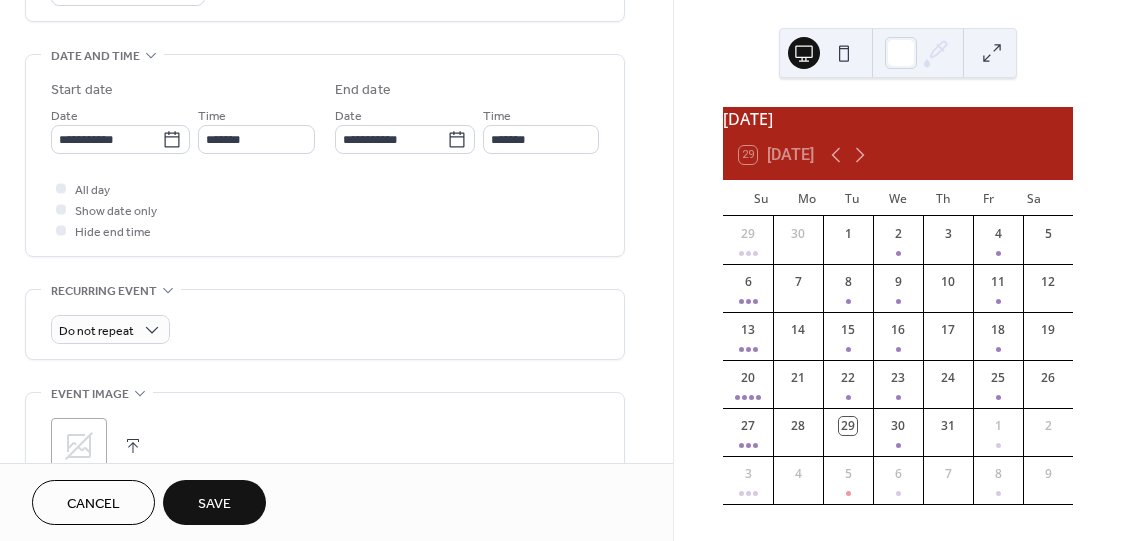 scroll, scrollTop: 607, scrollLeft: 0, axis: vertical 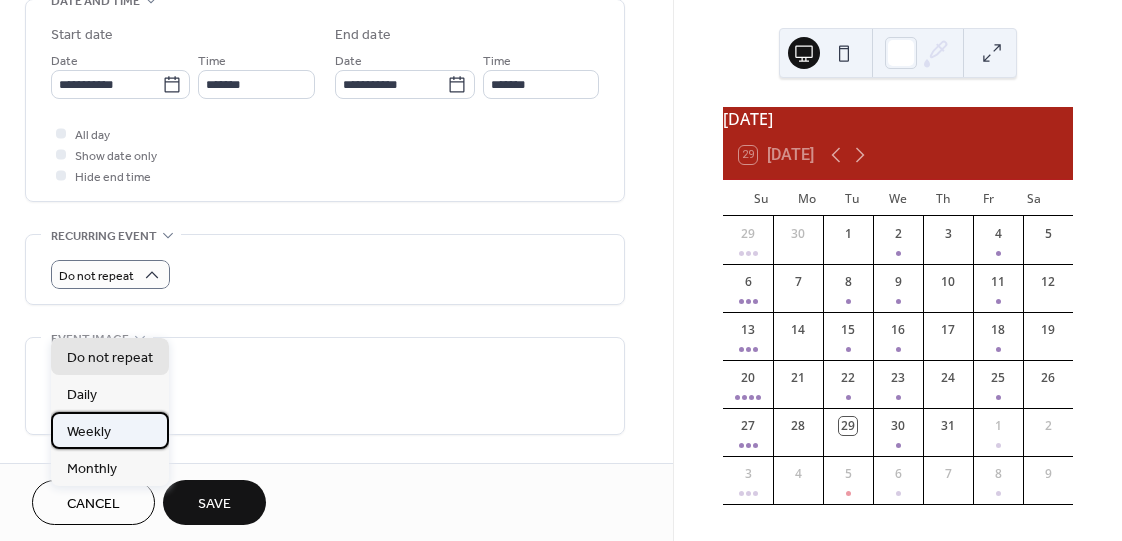 click on "Weekly" at bounding box center [89, 432] 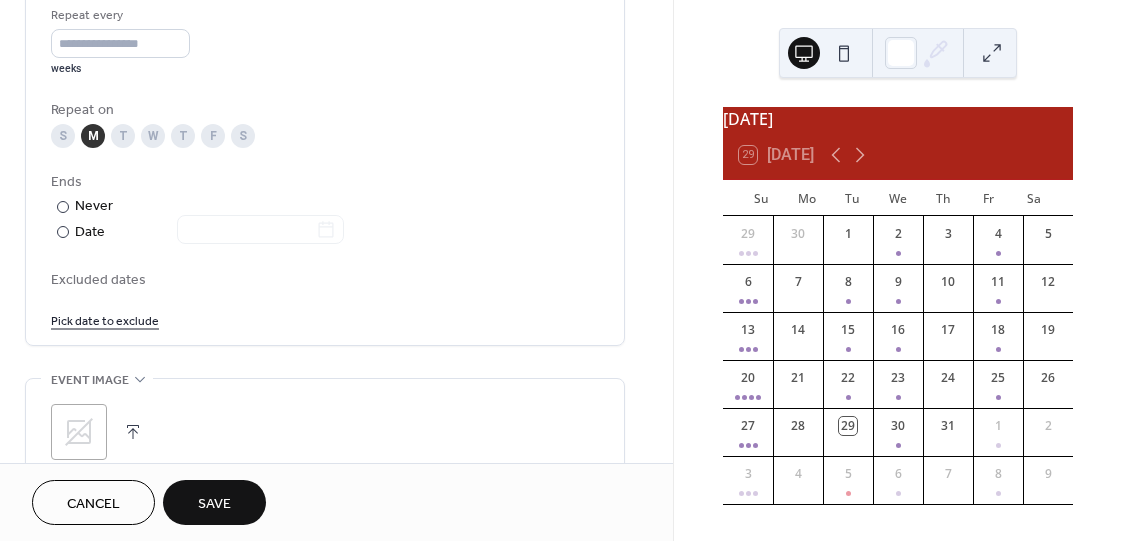 scroll, scrollTop: 975, scrollLeft: 0, axis: vertical 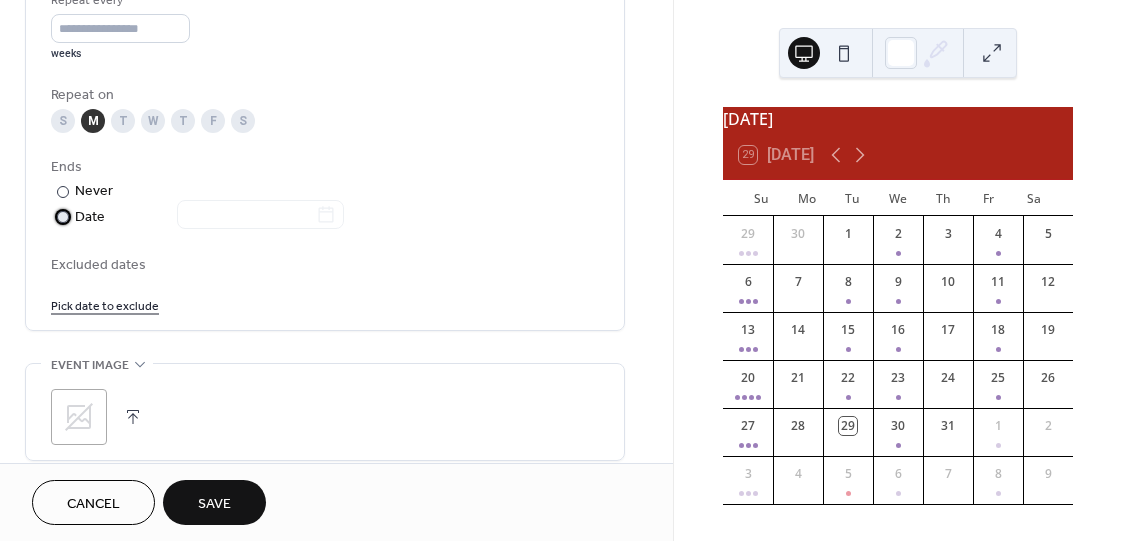 click at bounding box center [63, 217] 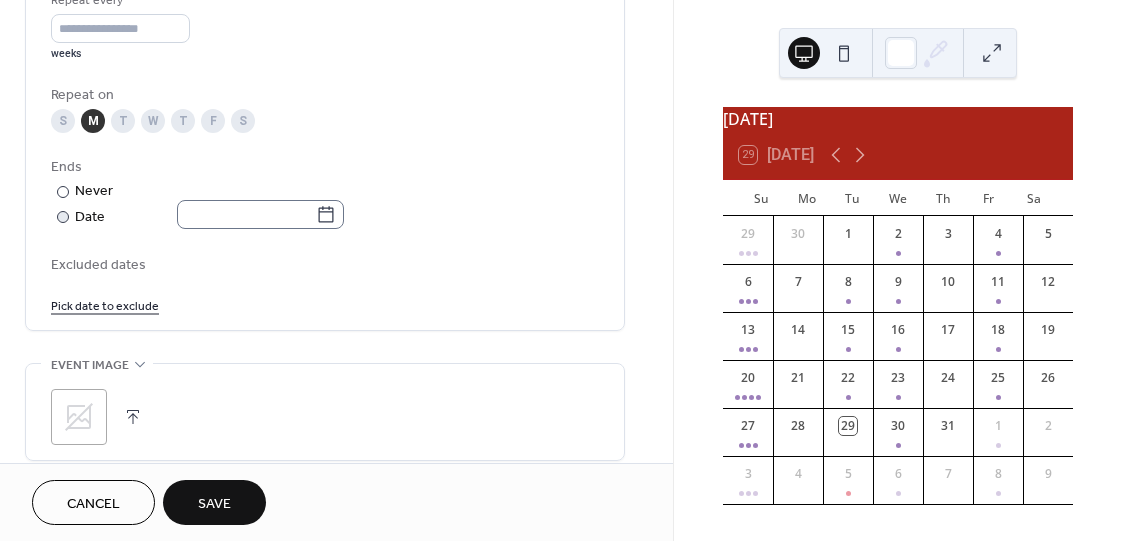 click 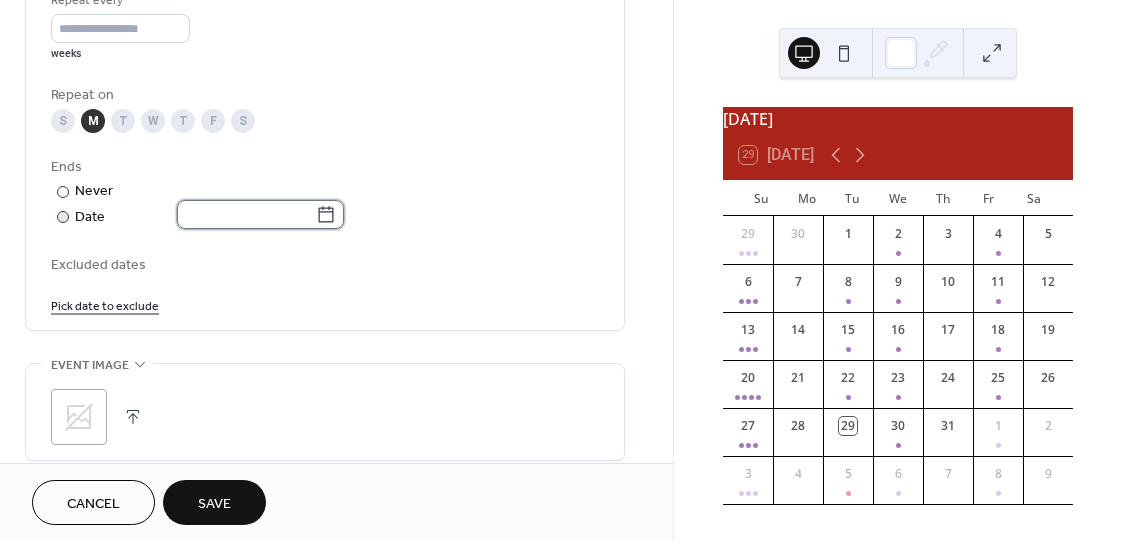 click at bounding box center (246, 214) 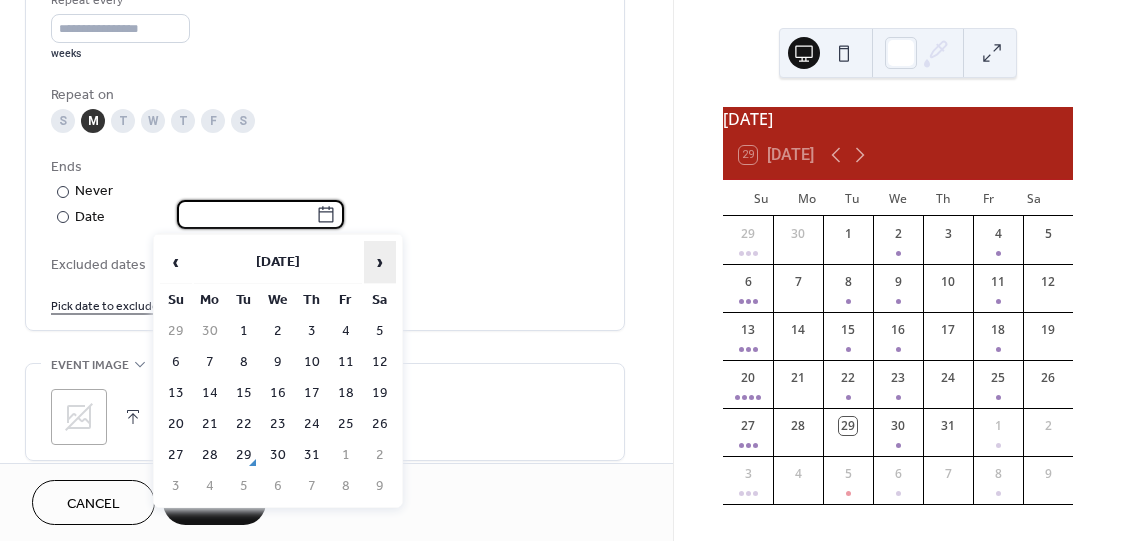 click on "›" at bounding box center [380, 262] 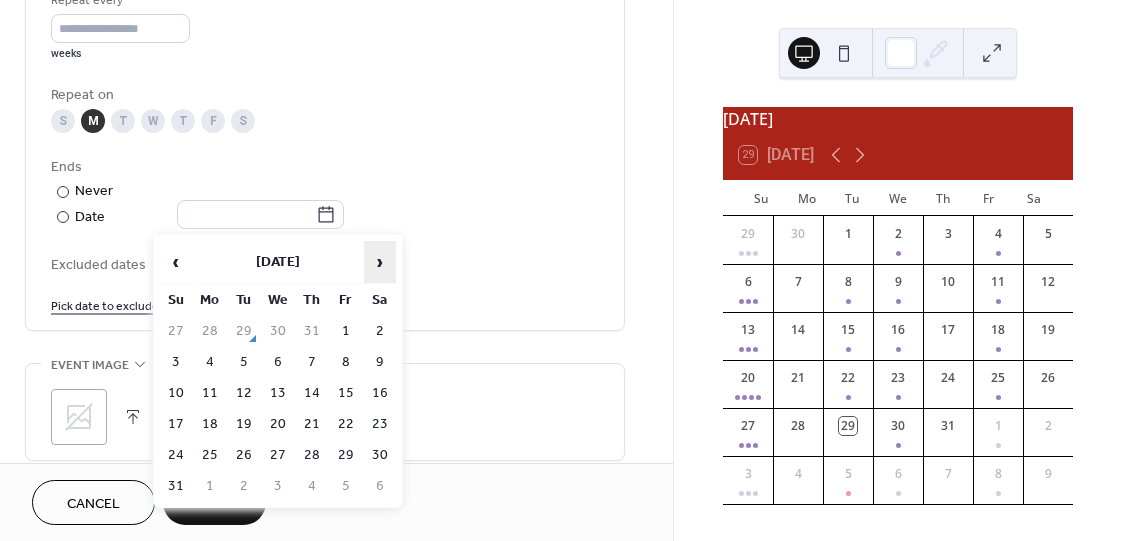 click on "›" at bounding box center [380, 262] 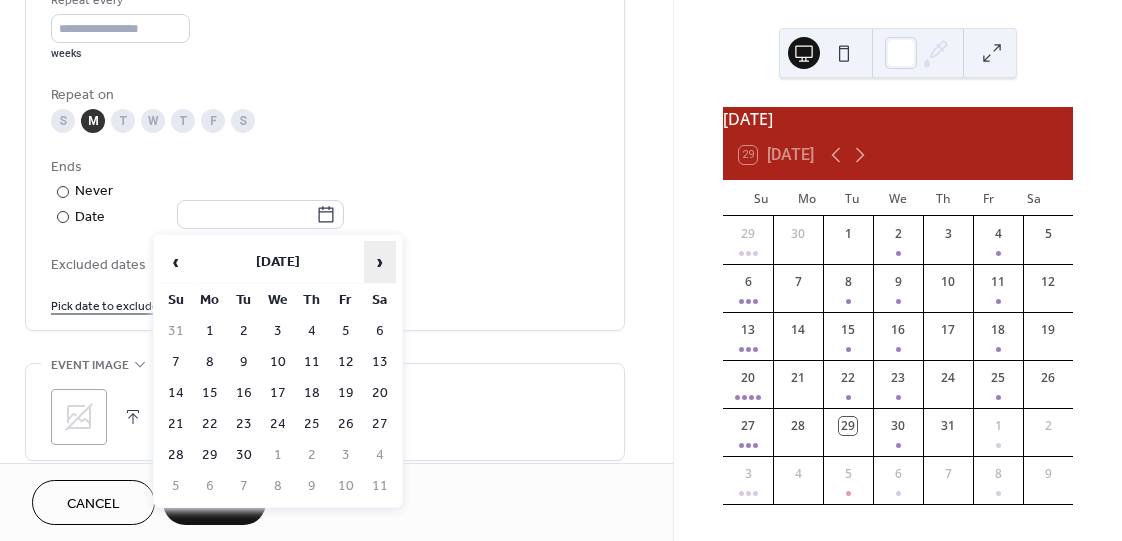 click on "›" at bounding box center [380, 262] 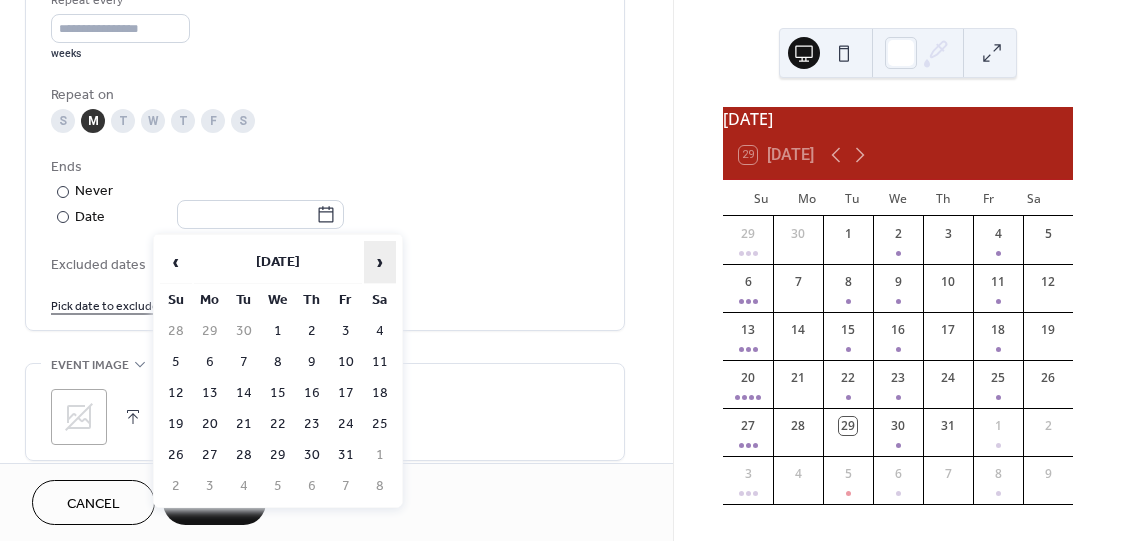 click on "›" at bounding box center [380, 262] 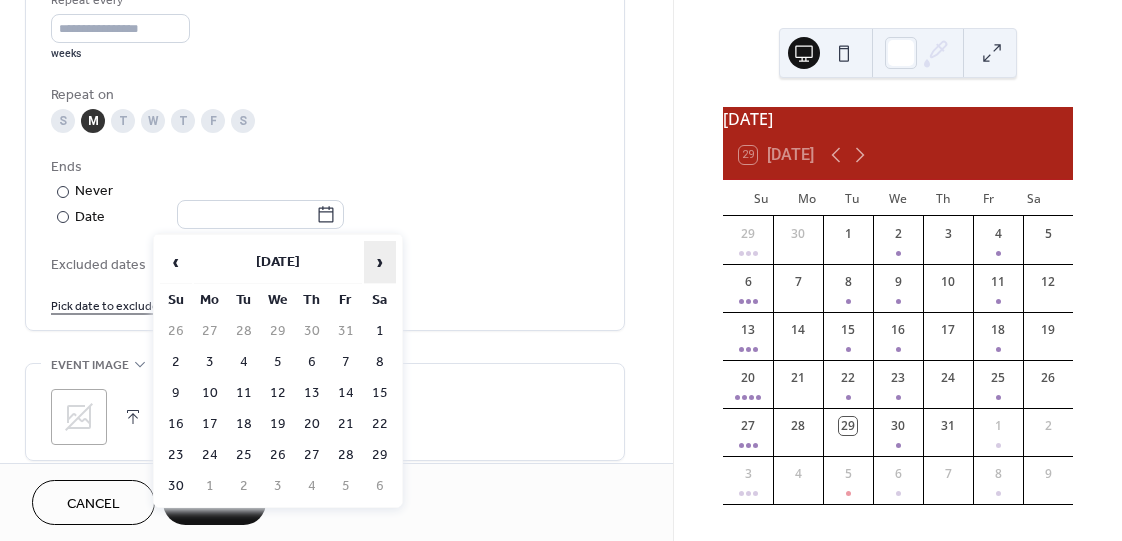 click on "›" at bounding box center [380, 262] 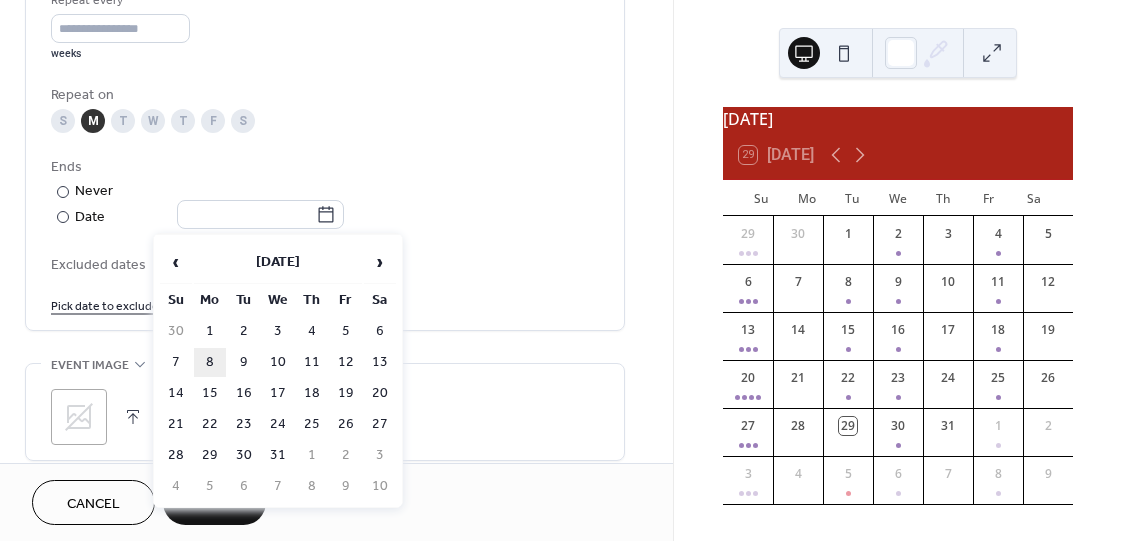 click on "8" at bounding box center [210, 362] 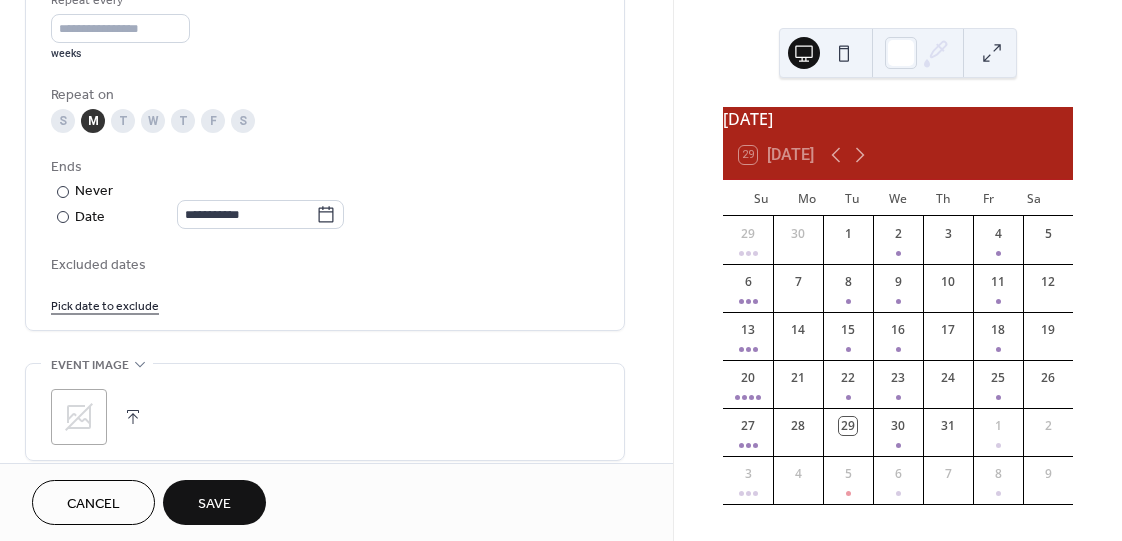 click on "Pick date to exclude" at bounding box center (105, 304) 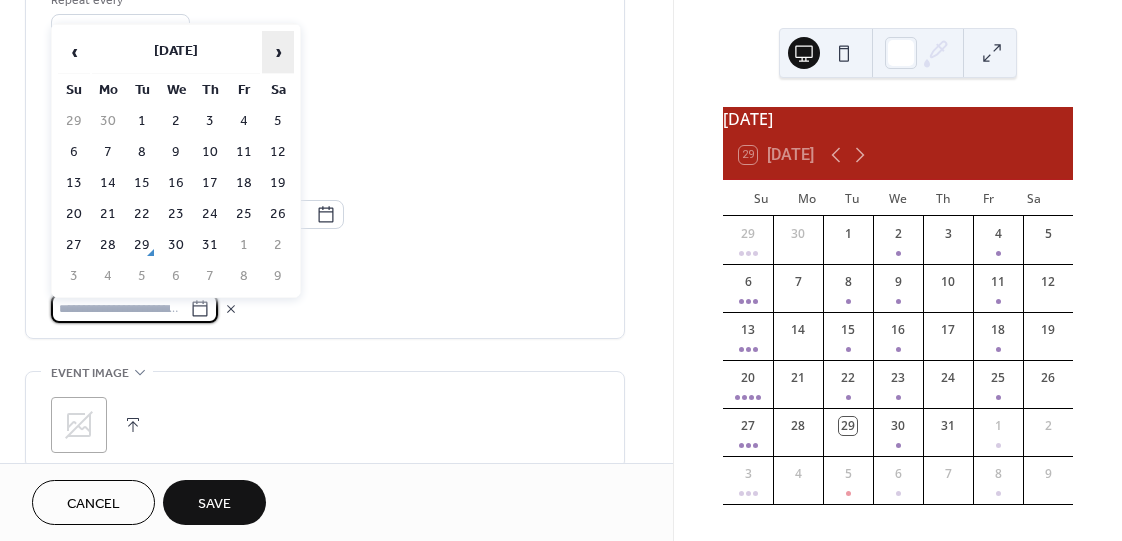 click on "›" at bounding box center (278, 52) 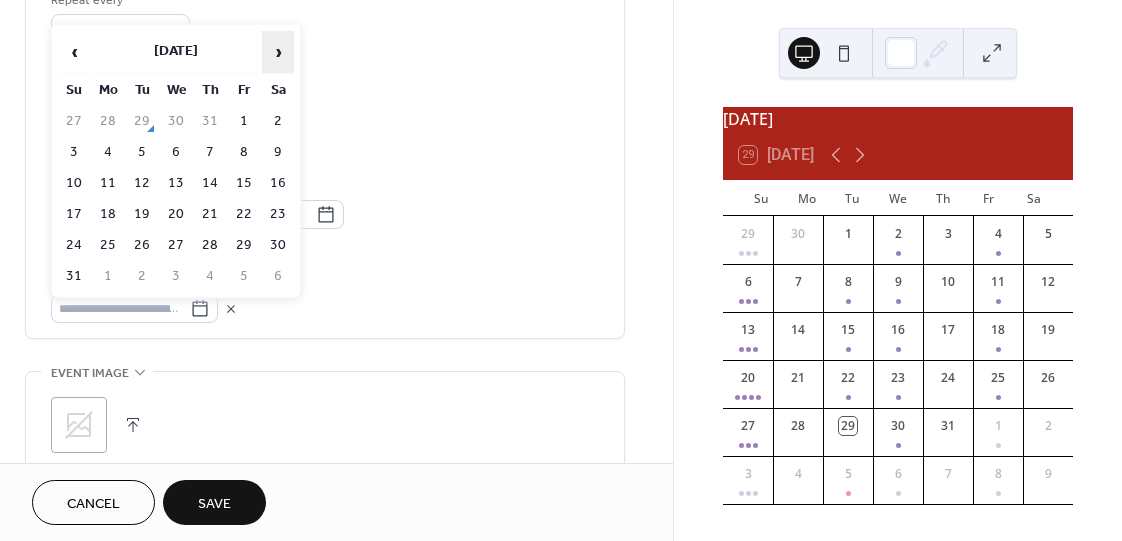 click on "›" at bounding box center [278, 52] 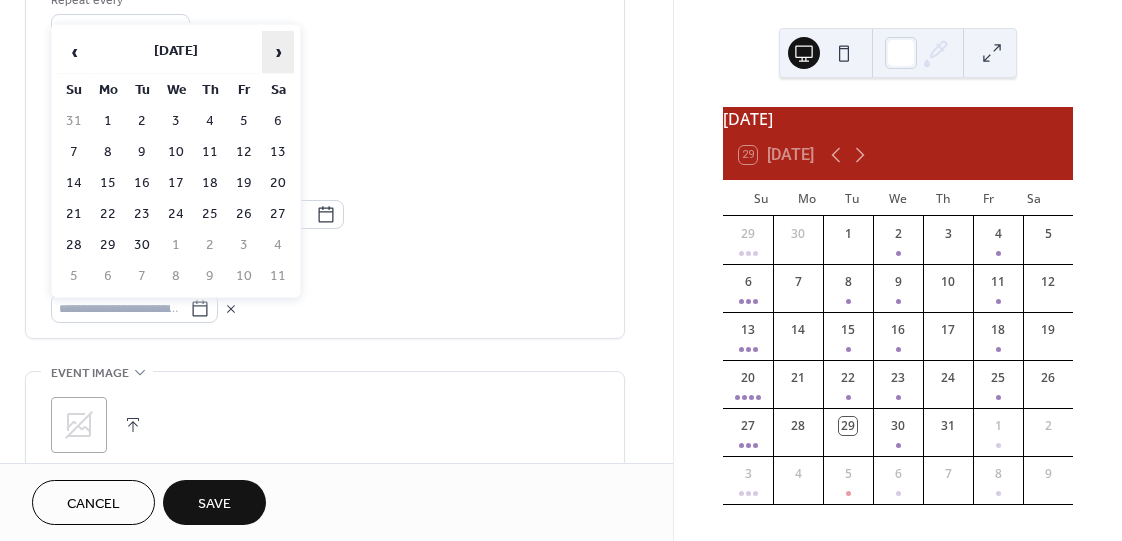 click on "›" at bounding box center (278, 52) 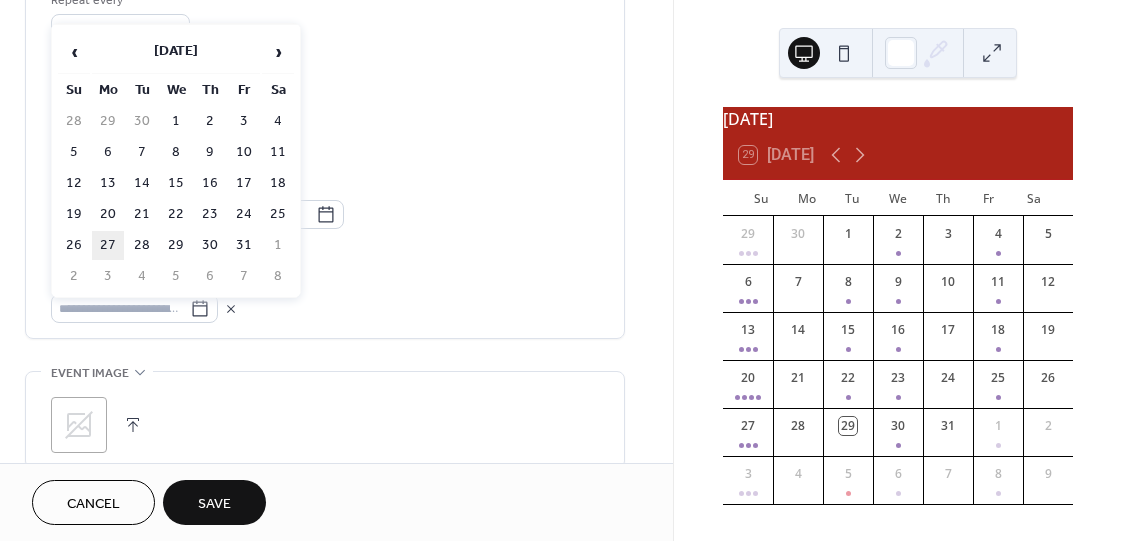 click on "27" at bounding box center [108, 245] 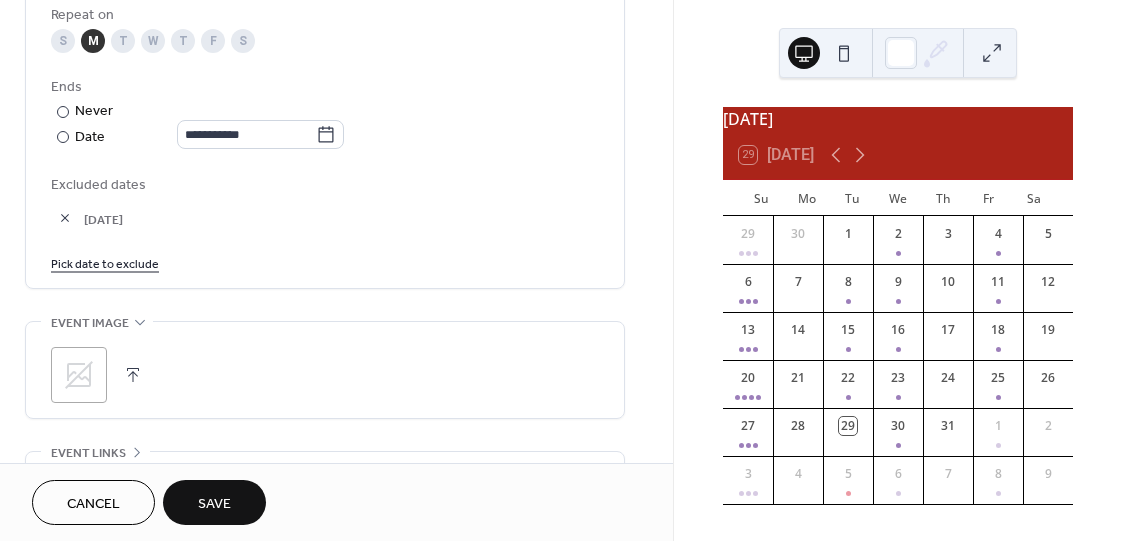 scroll, scrollTop: 1056, scrollLeft: 0, axis: vertical 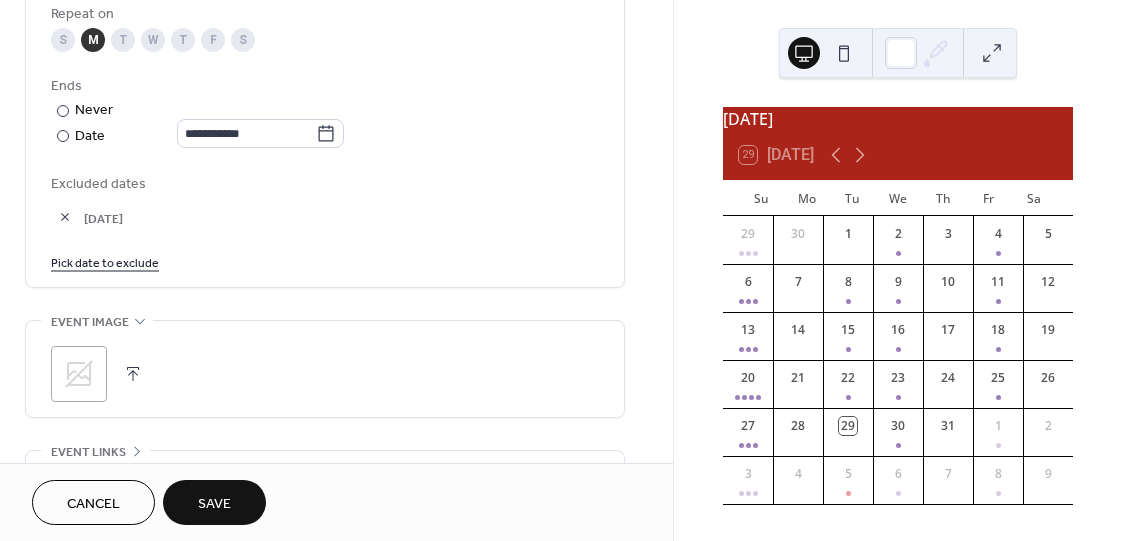 click on "Save" at bounding box center [214, 504] 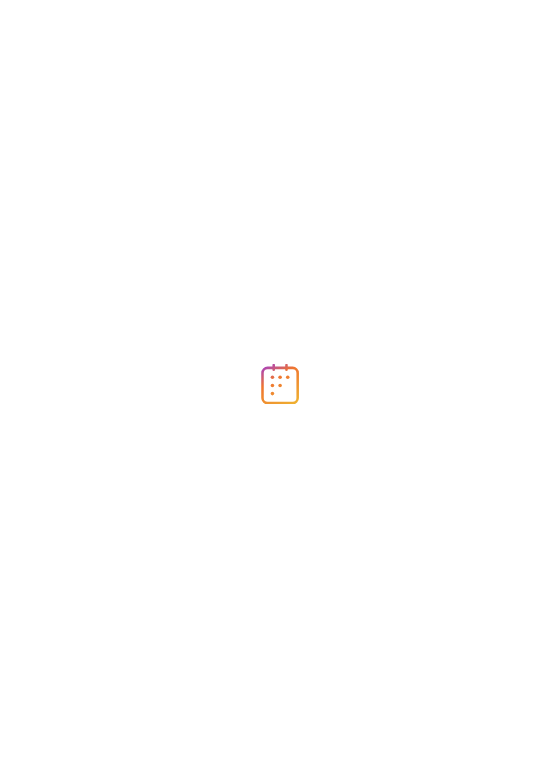 scroll, scrollTop: 0, scrollLeft: 0, axis: both 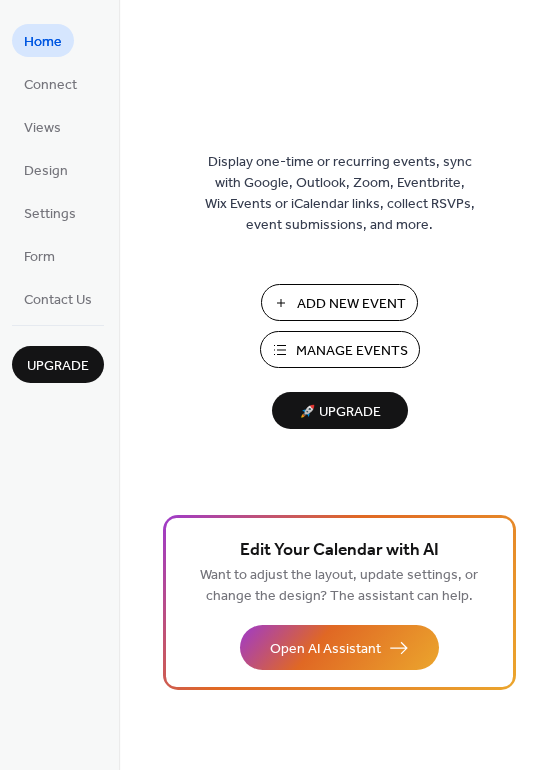 click on "Manage Events" at bounding box center (352, 351) 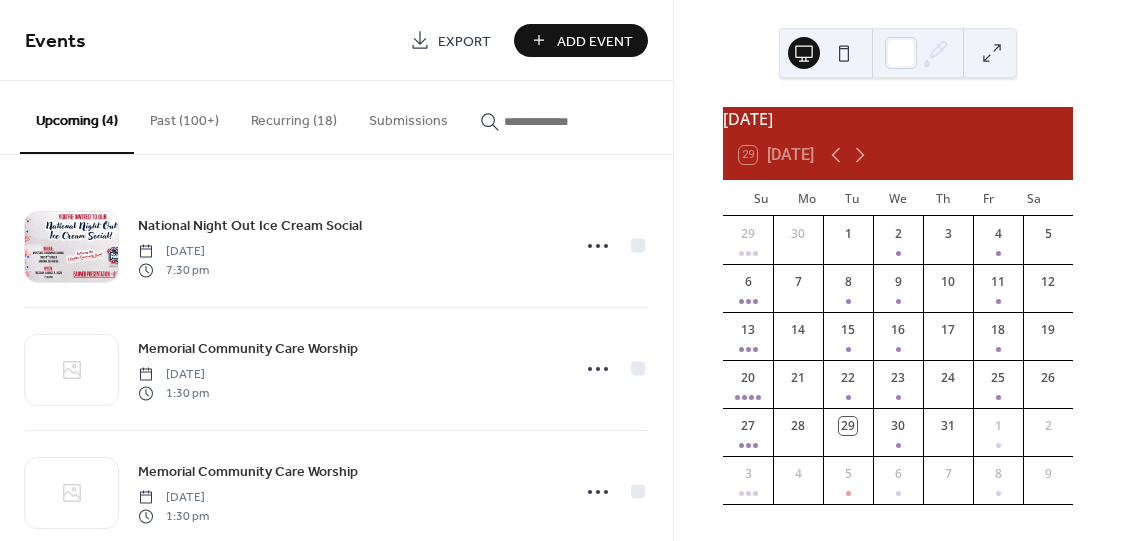 scroll, scrollTop: 0, scrollLeft: 0, axis: both 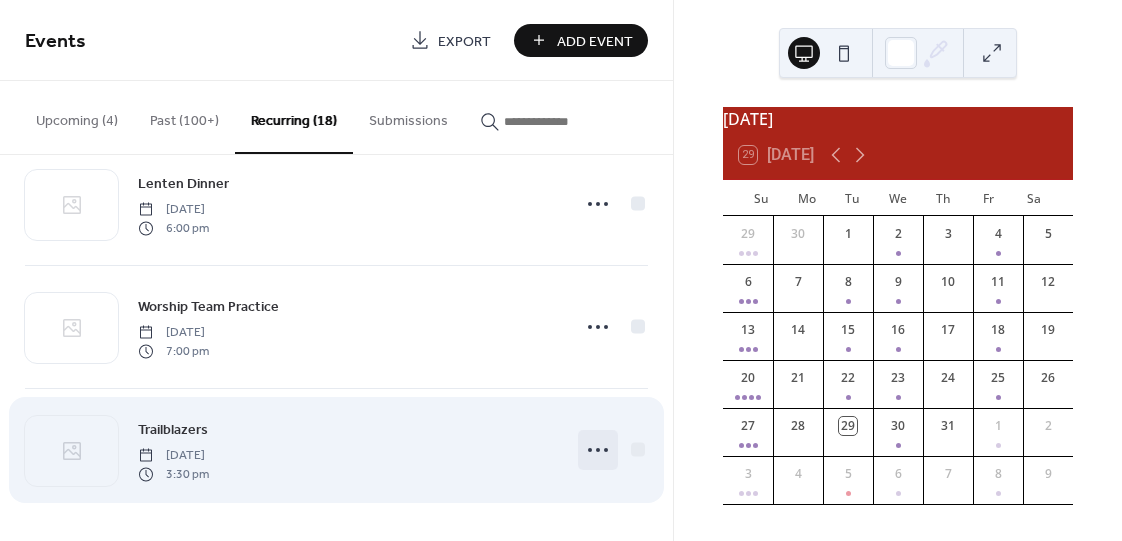 click 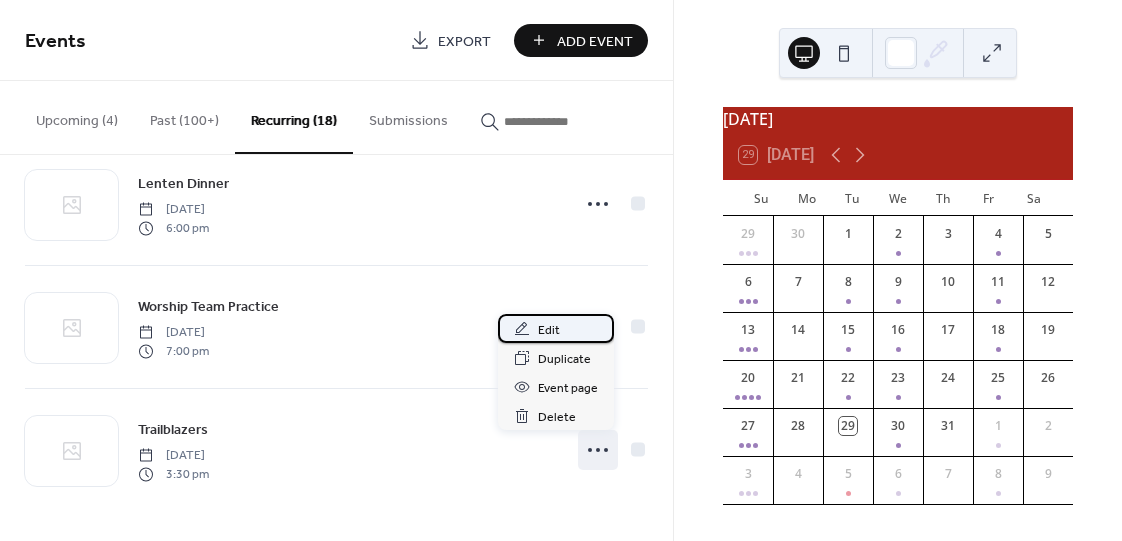 click on "Edit" at bounding box center (549, 330) 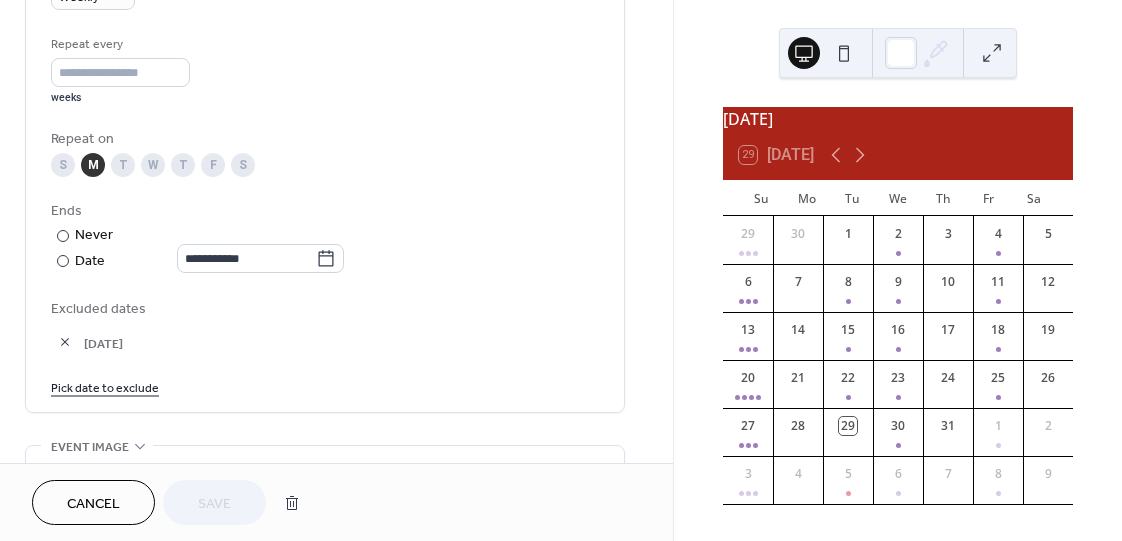 scroll, scrollTop: 938, scrollLeft: 0, axis: vertical 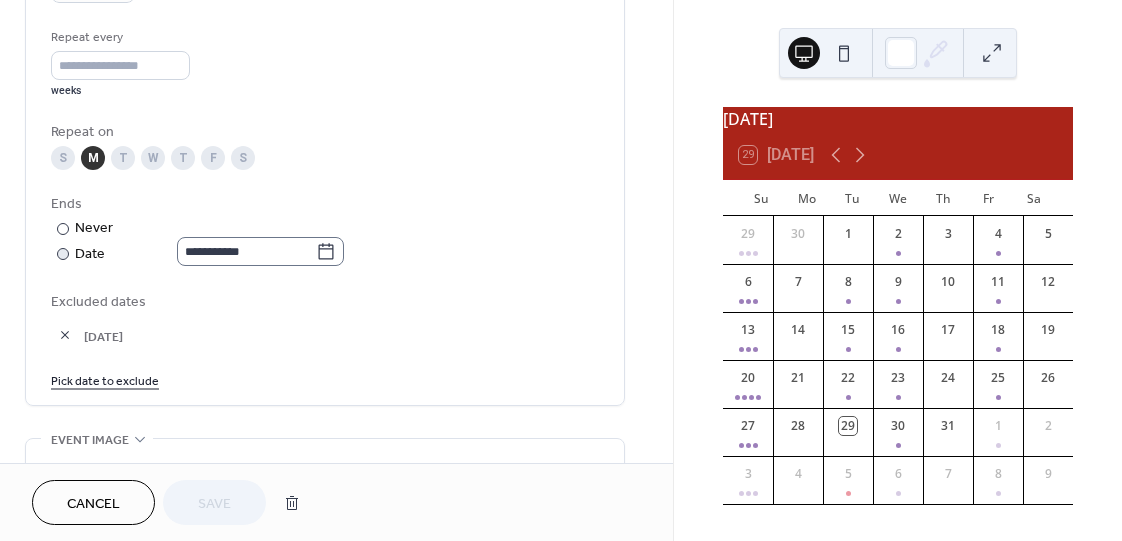 click 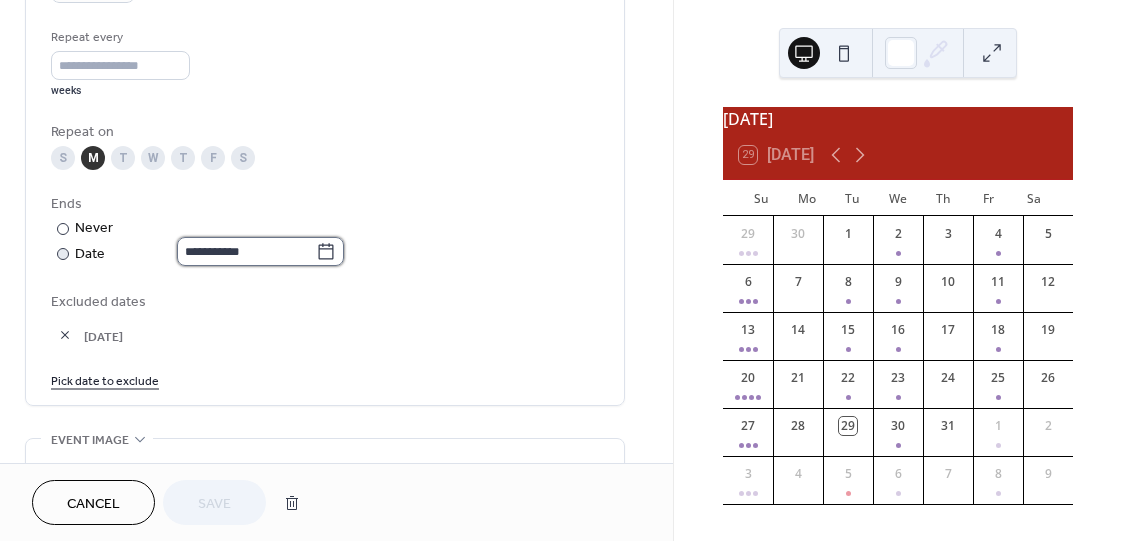 click on "**********" at bounding box center (246, 251) 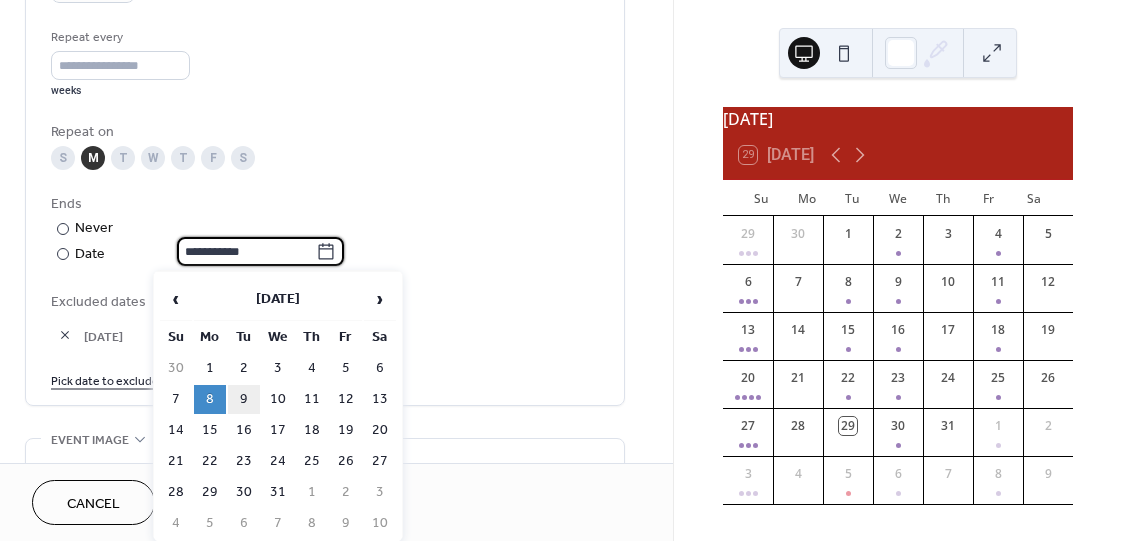 click on "9" at bounding box center (244, 399) 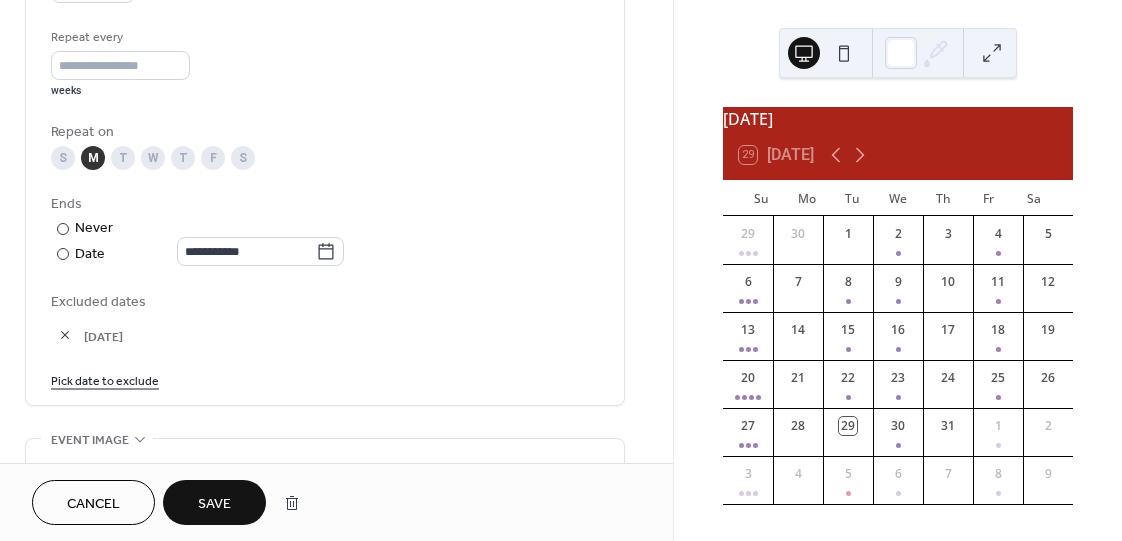 click on "Save" at bounding box center [214, 504] 